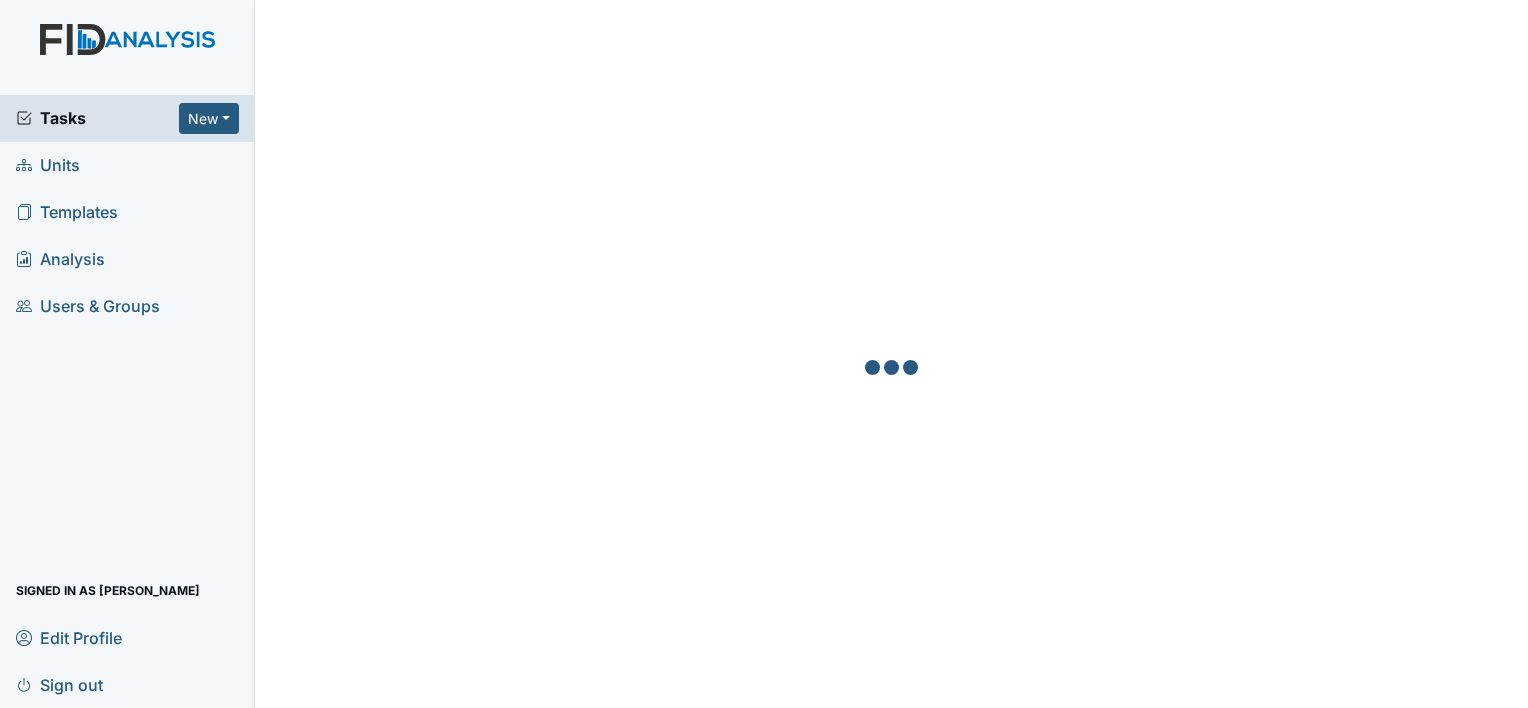 scroll, scrollTop: 0, scrollLeft: 0, axis: both 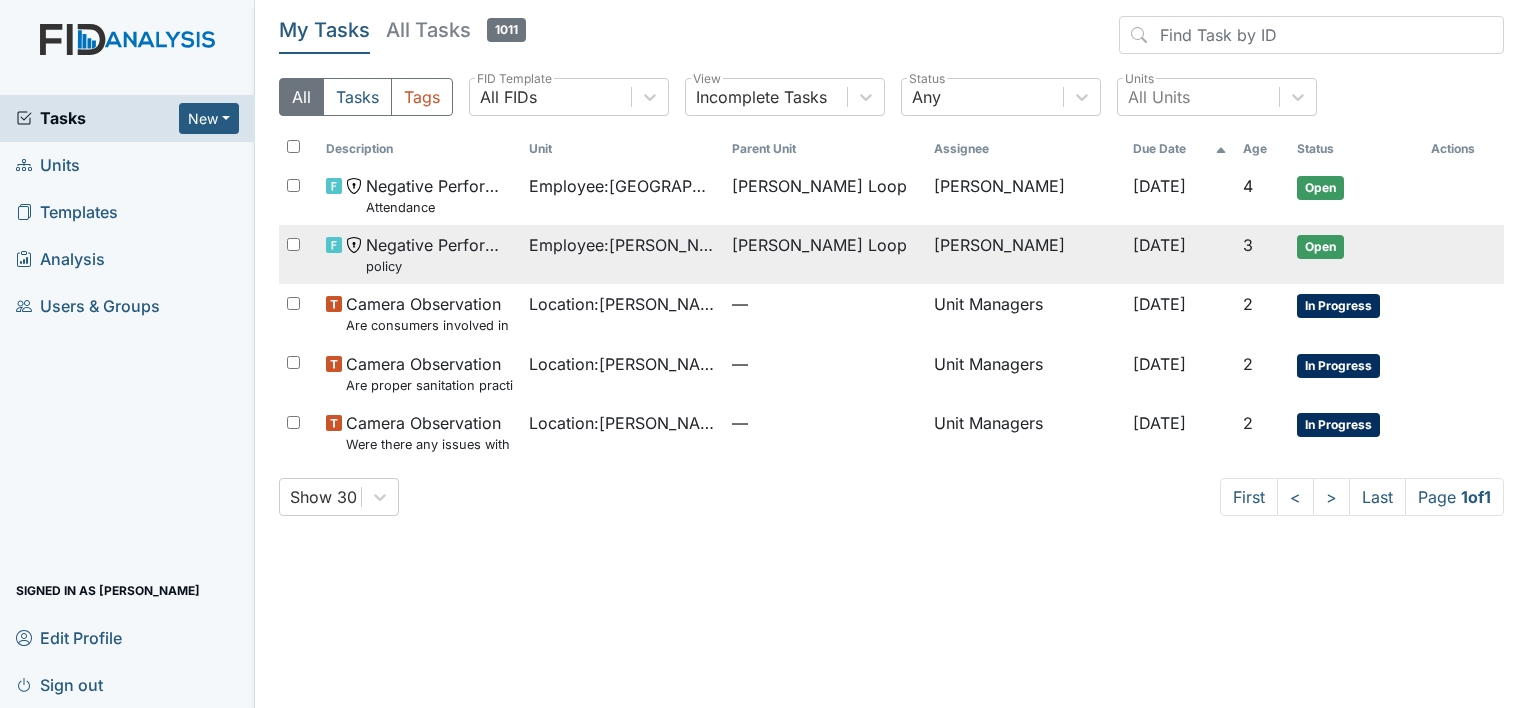 click on "policy" at bounding box center (439, 266) 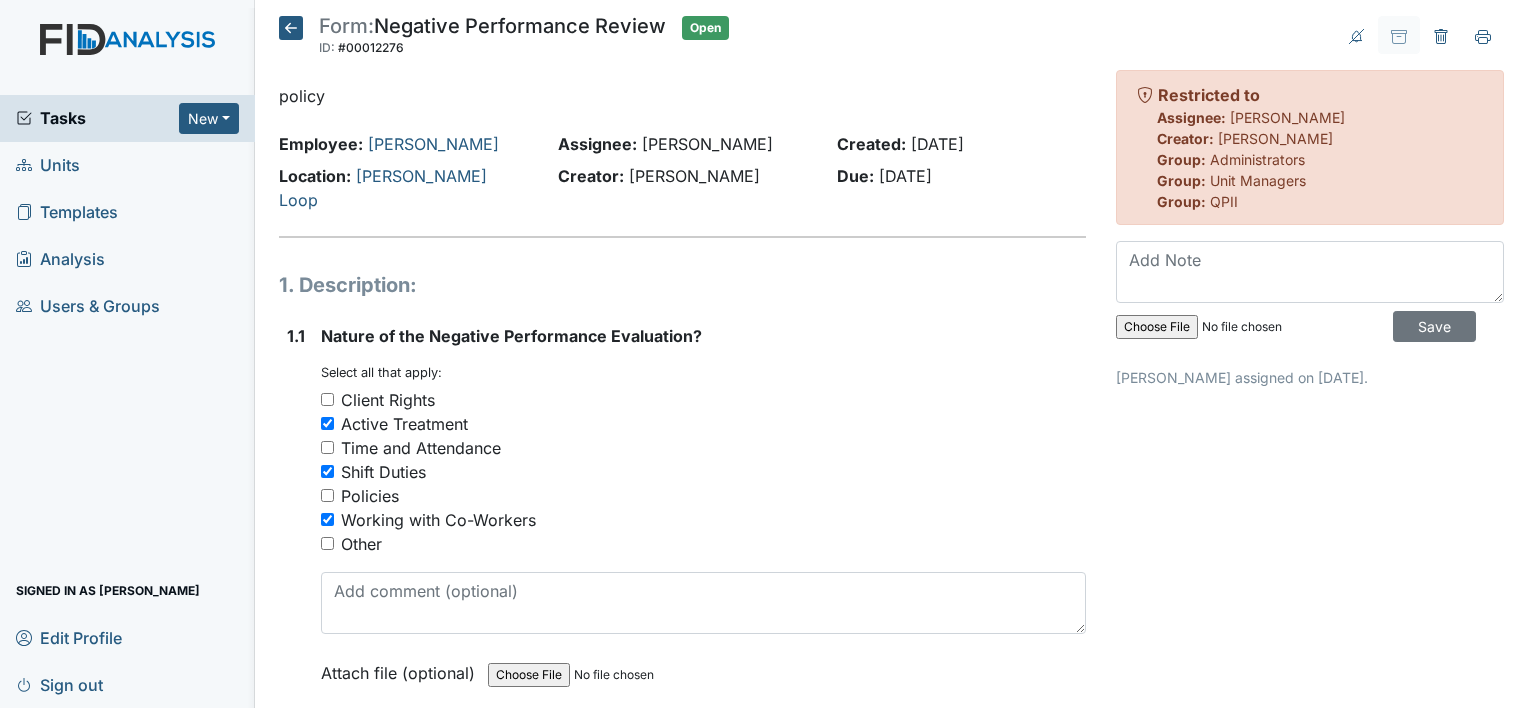scroll, scrollTop: 0, scrollLeft: 0, axis: both 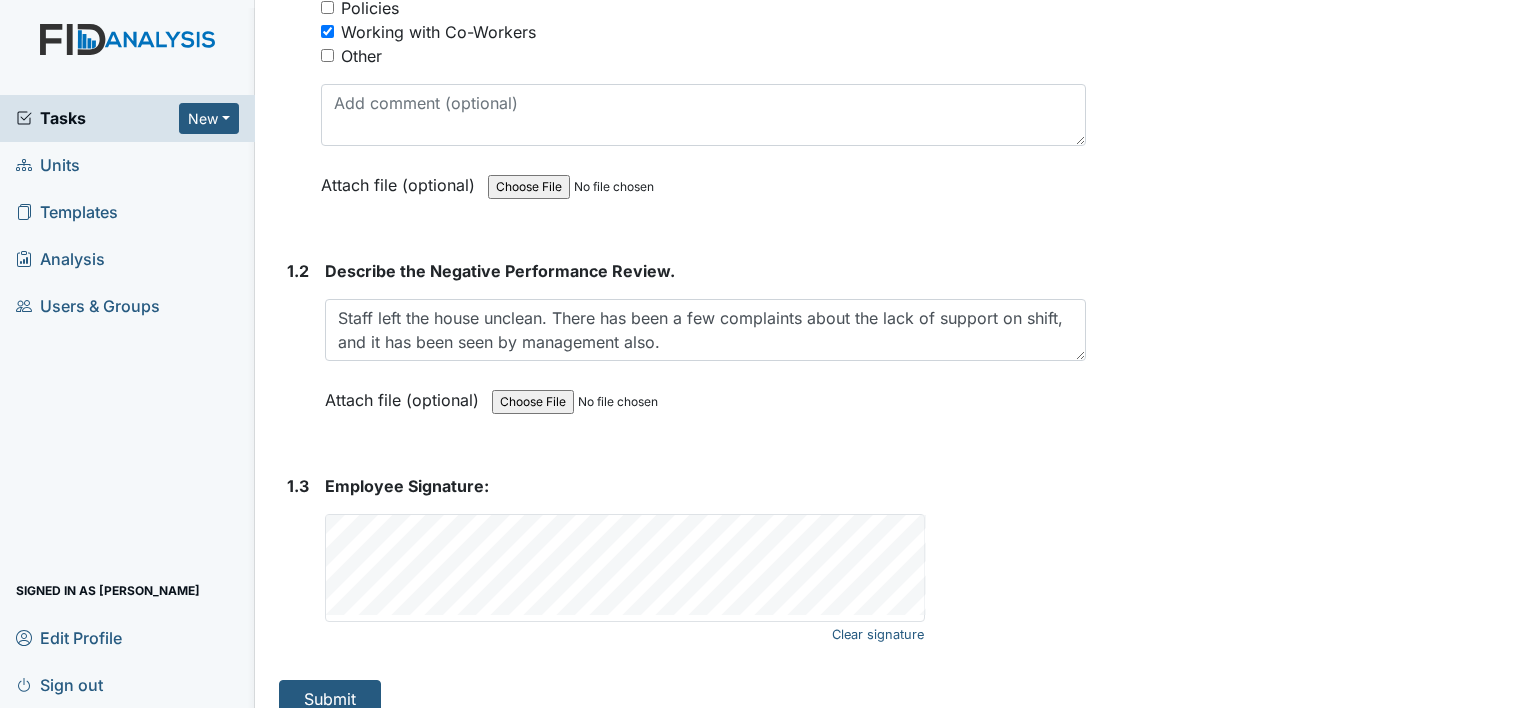 click on "Tasks" at bounding box center [97, 118] 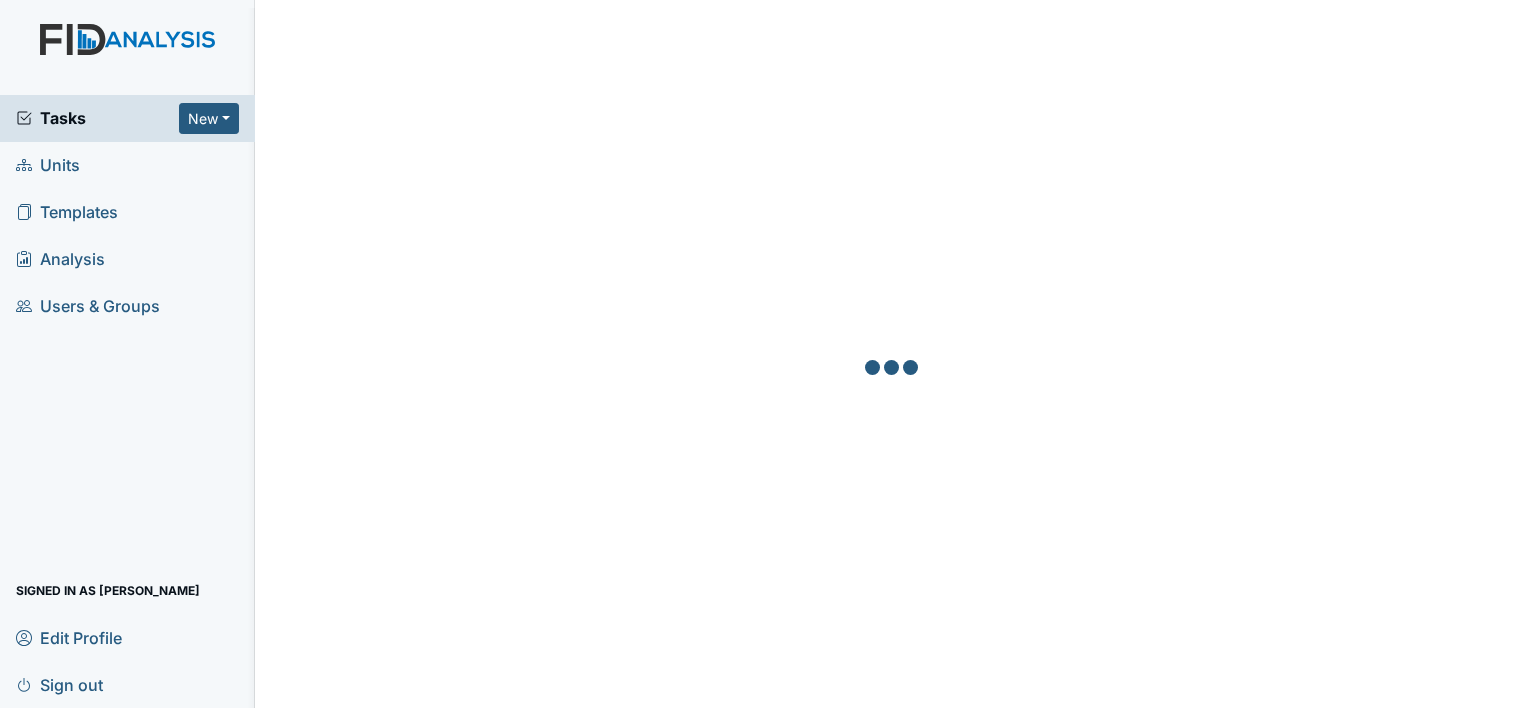 scroll, scrollTop: 0, scrollLeft: 0, axis: both 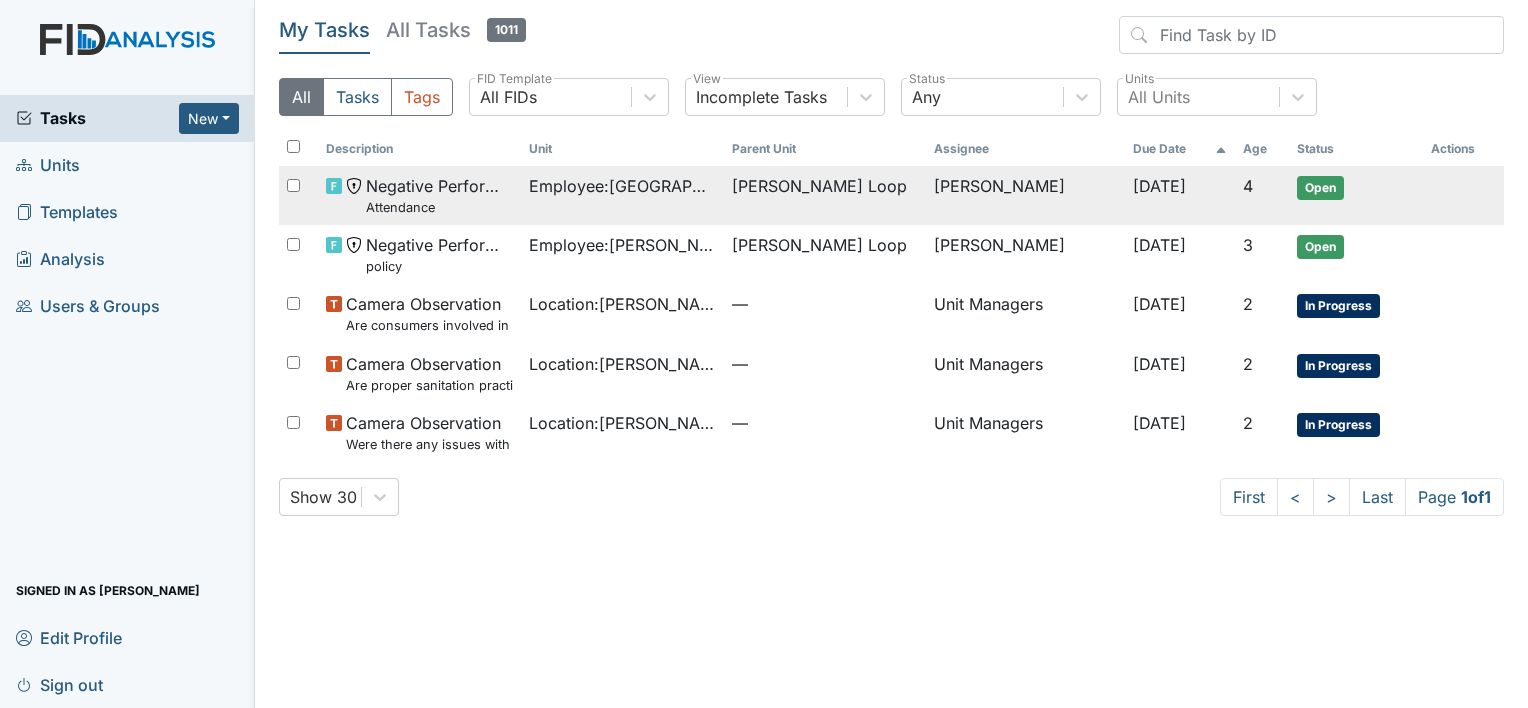 click on "Attendance" at bounding box center (439, 207) 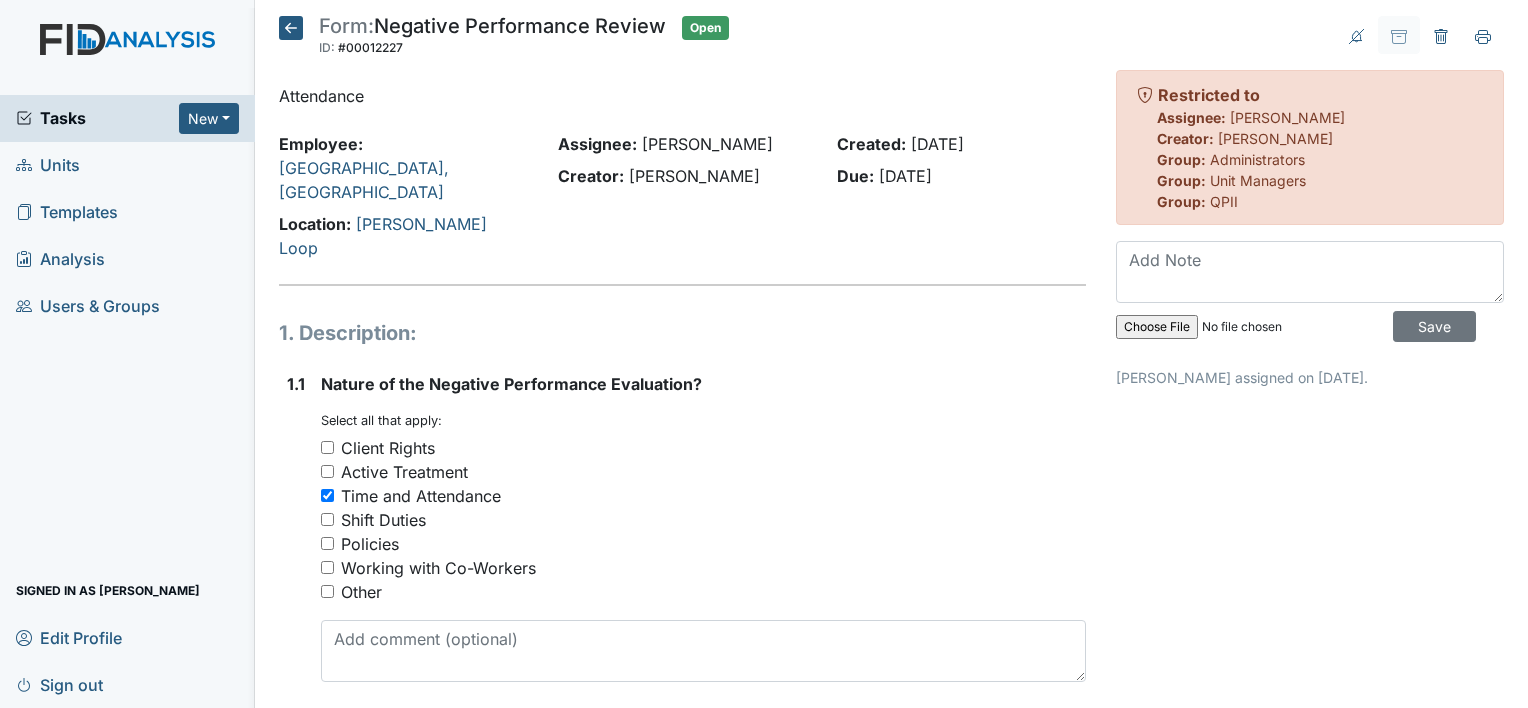 scroll, scrollTop: 0, scrollLeft: 0, axis: both 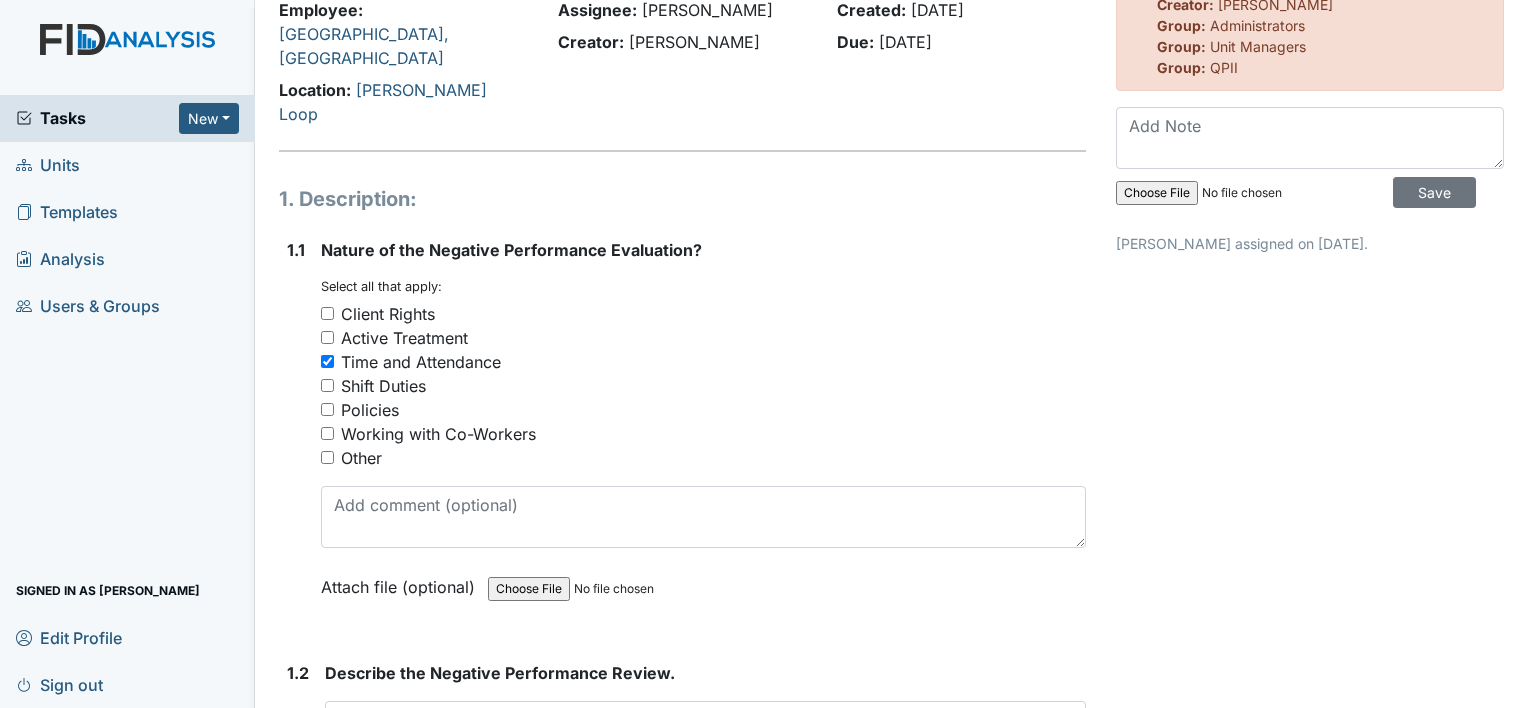click on "Tasks" at bounding box center [97, 118] 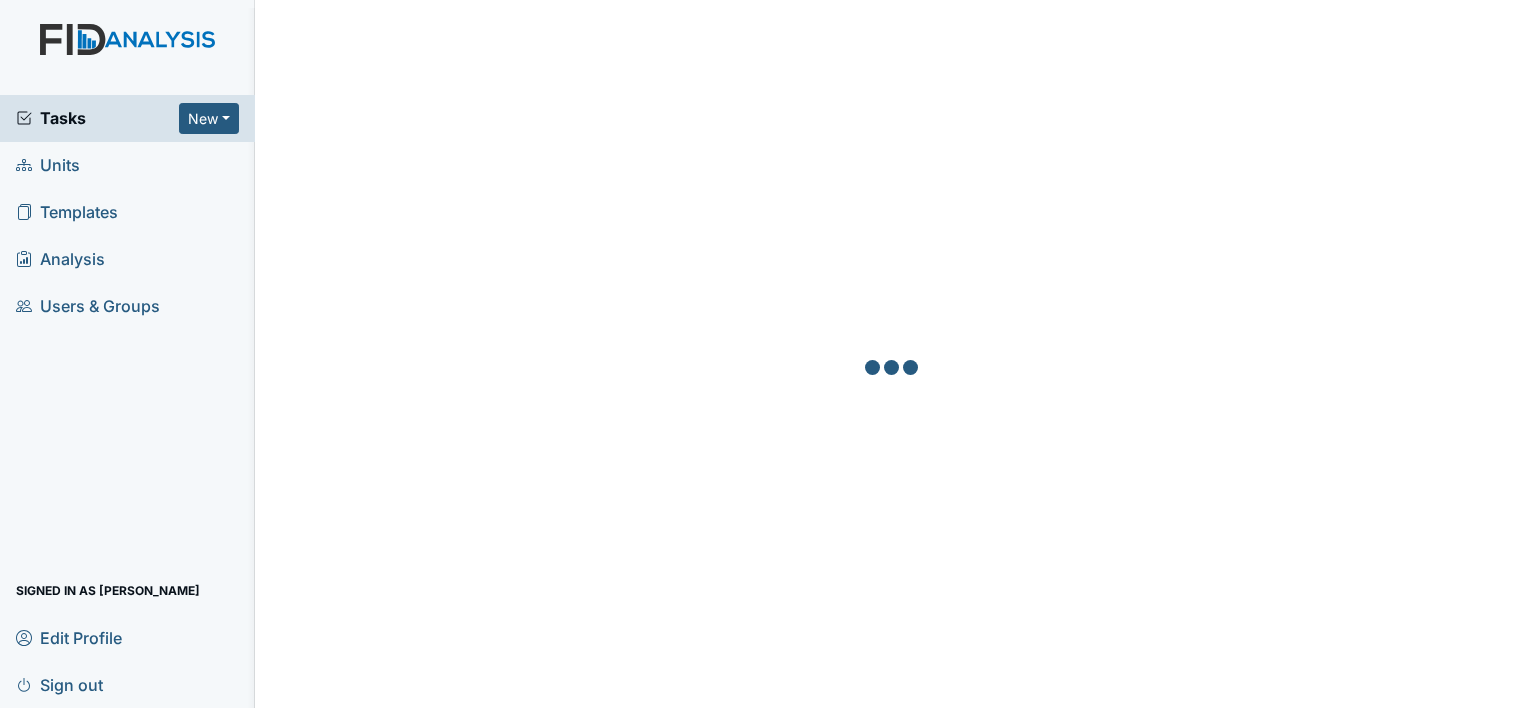 scroll, scrollTop: 0, scrollLeft: 0, axis: both 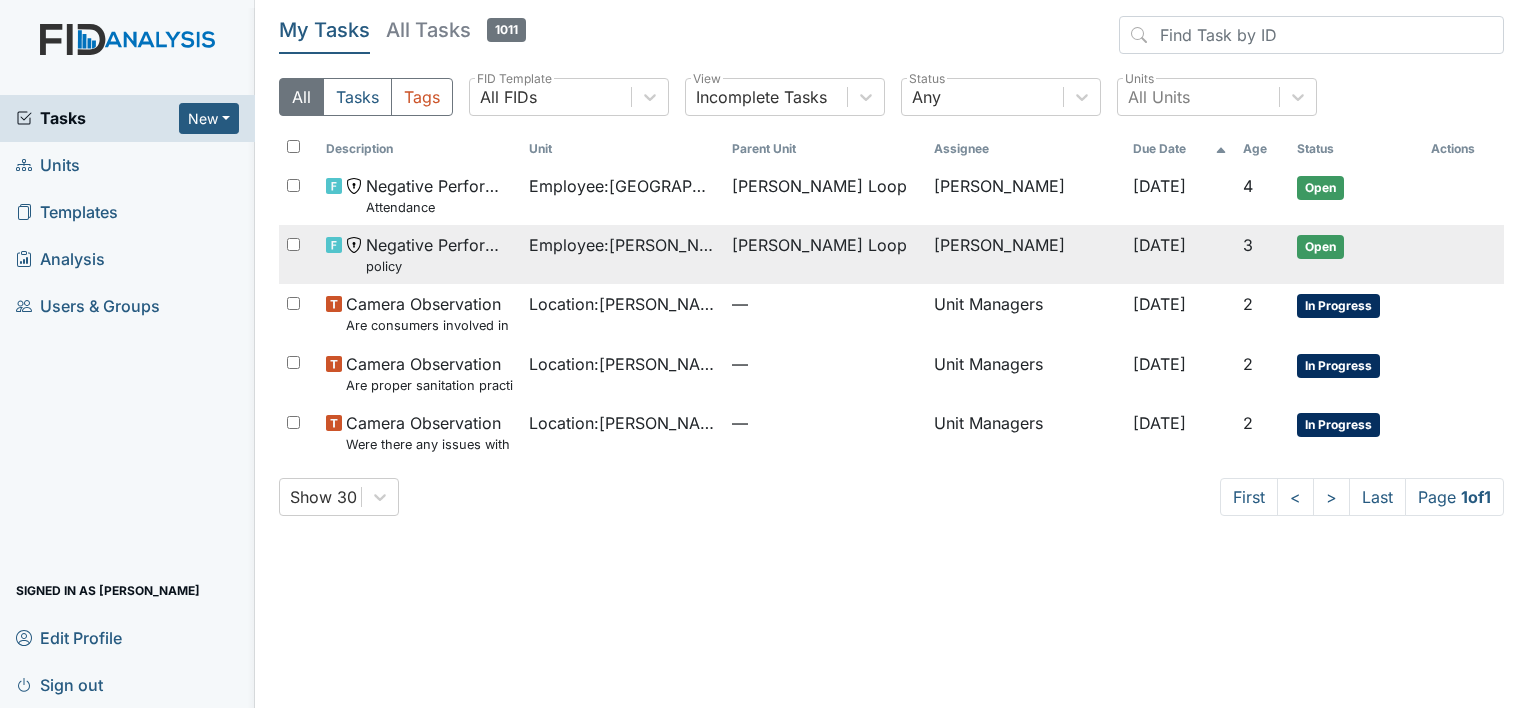 click on "Negative Performance Review policy" at bounding box center (439, 254) 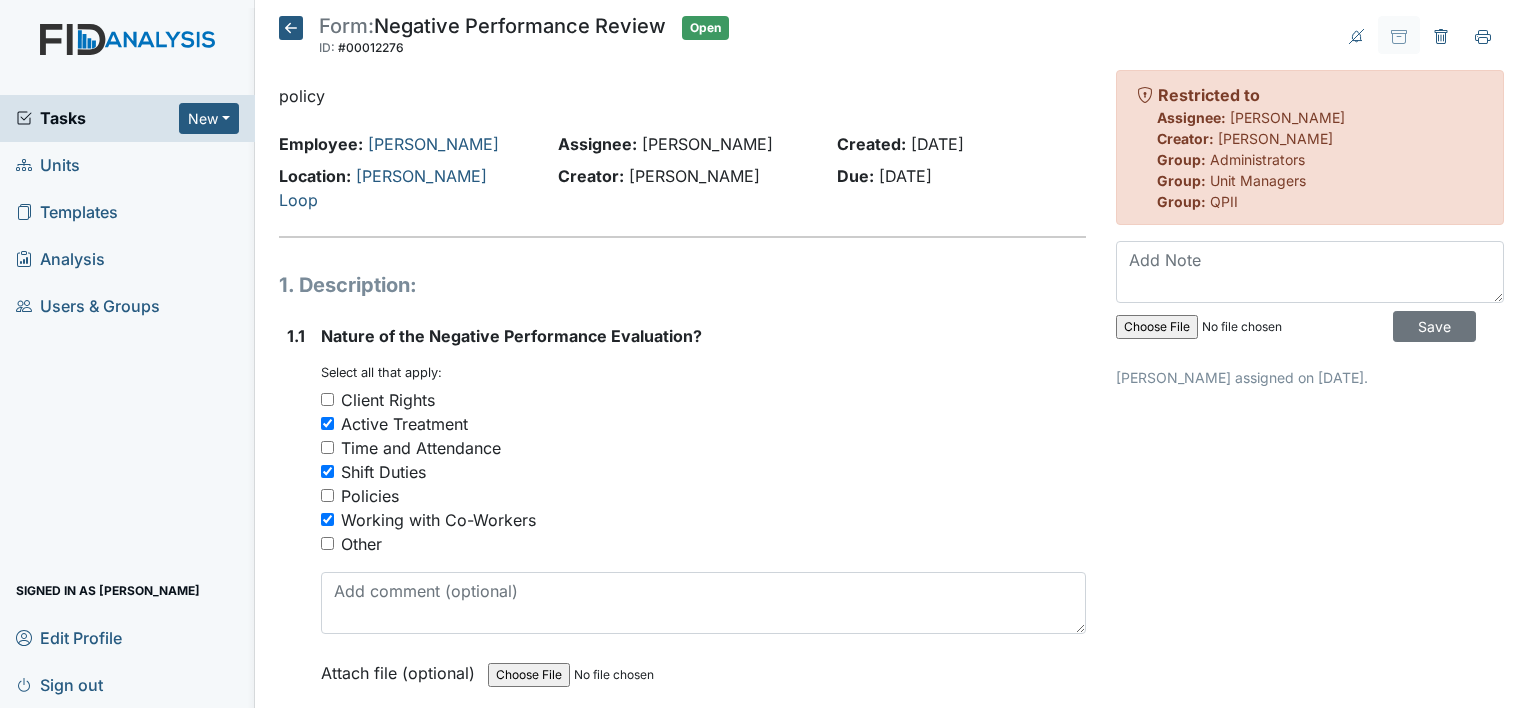 scroll, scrollTop: 0, scrollLeft: 0, axis: both 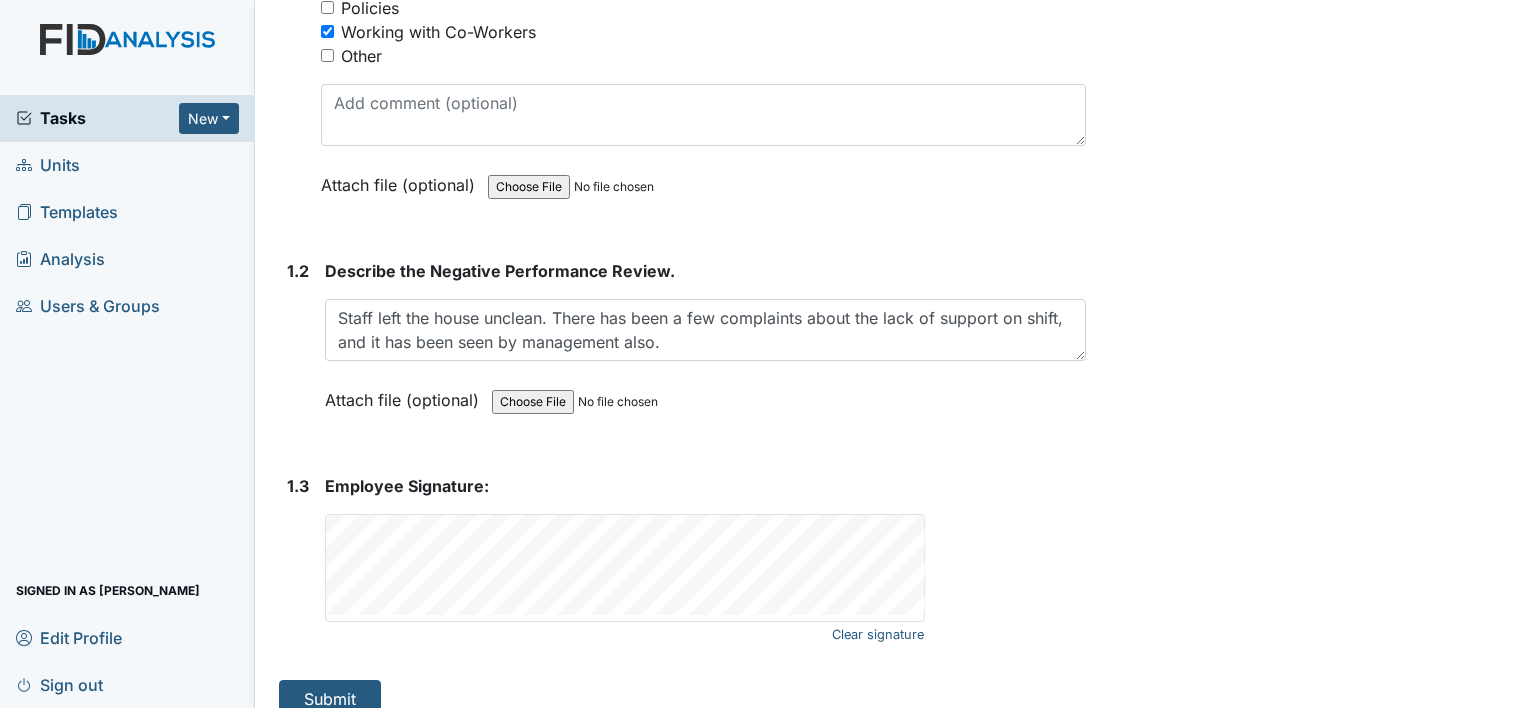 click on "Form:
Negative Performance Review
ID:
#00012276
Open
Autosaving...
policy
Employee:
[PERSON_NAME]
Location:
[PERSON_NAME][GEOGRAPHIC_DATA]
Assignee:
[PERSON_NAME]
Creator:
[PERSON_NAME]
Created:
[DATE]
Due:
[DATE]
1. Description:
1.1
Nature of the Negative Performance Evaluation?
You must select one or more of the below options.
Select all that apply:
Client Rights
Active Treatment
Time and Attendance
Shift Duties
Policies
Working with Co-Workers
Other
Attach file (optional)
You can upload .pdf, .txt, .jpg, .jpeg, .png, .csv, .xls, or .doc files under 100MB.
1.2
Describe the Negative Performance Review.
This field is required.
Attach file (optional)
1.3
Employee Signature:" at bounding box center (682, 123) 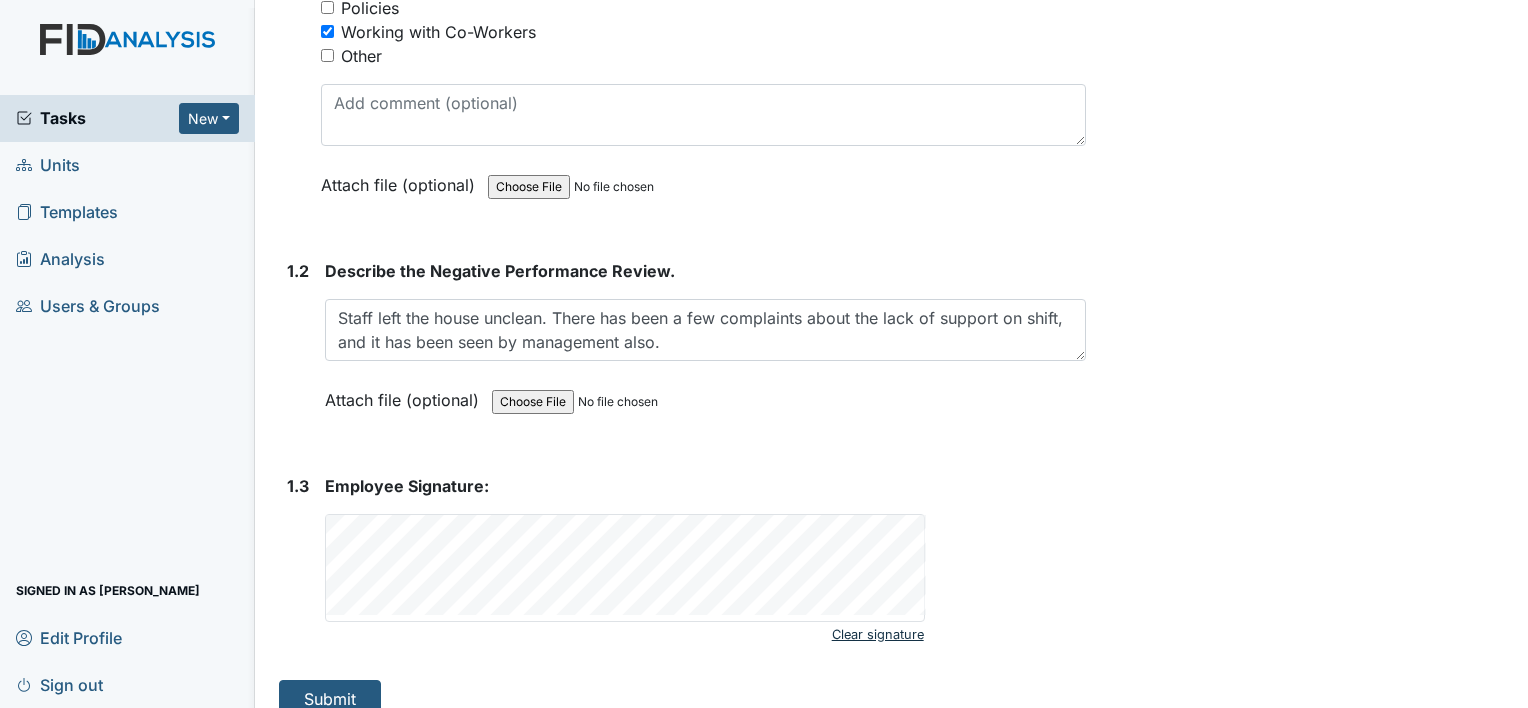 click on "Clear signature" at bounding box center [878, 634] 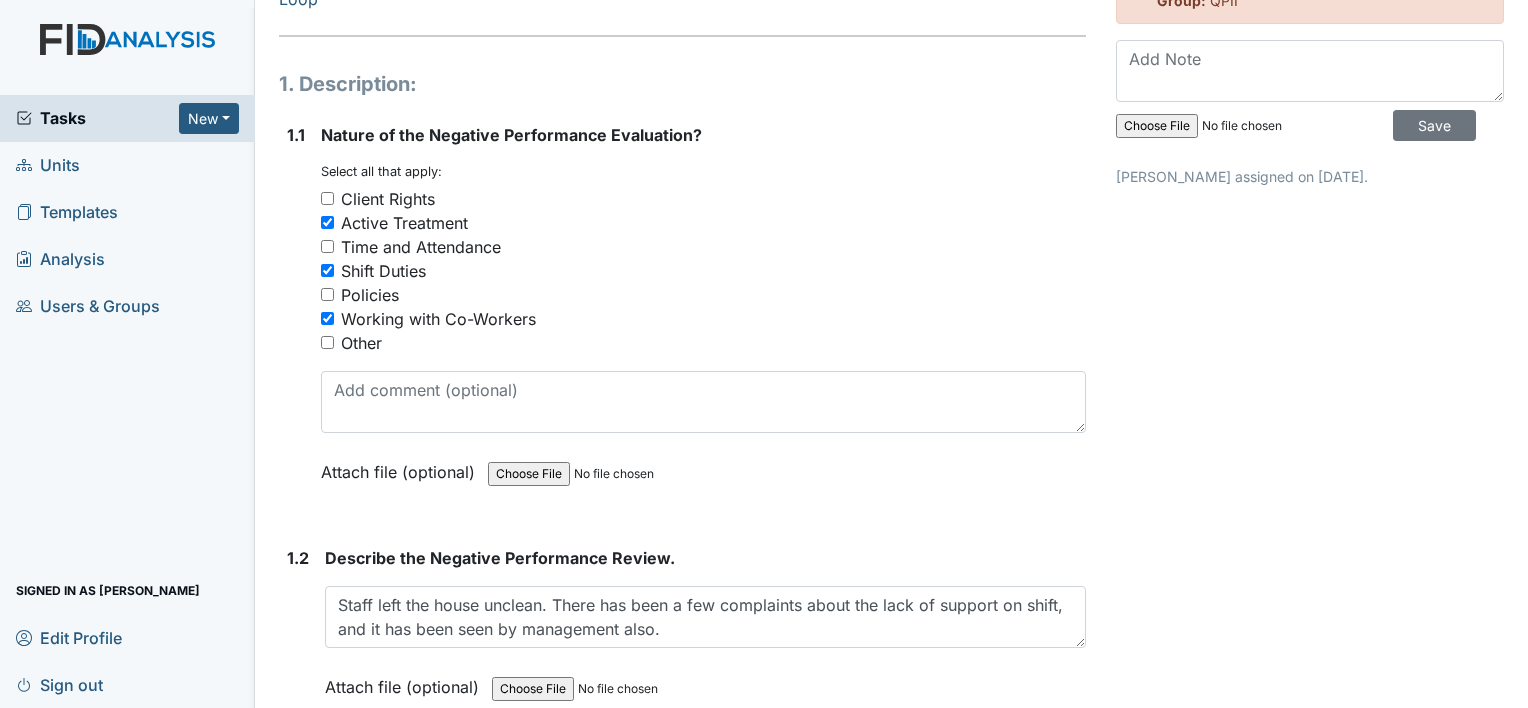 scroll, scrollTop: 371, scrollLeft: 0, axis: vertical 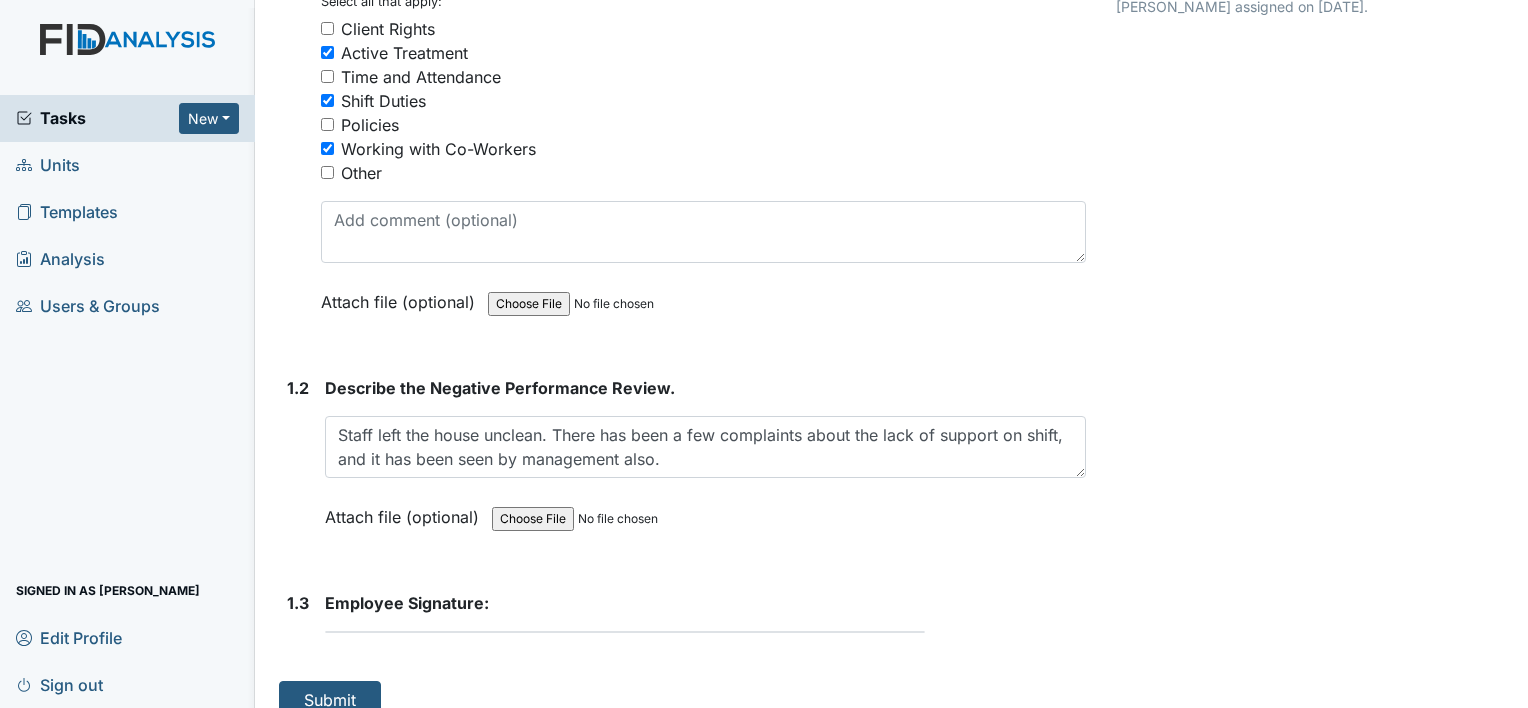 click on "1. Description:
1.1
Nature of the Negative Performance Evaluation?
You must select one or more of the below options.
Select all that apply:
Client Rights
Active Treatment
Time and Attendance
Shift Duties
Policies
Working with Co-Workers
Other
Attach file (optional)
You can upload .pdf, .txt, .jpg, .jpeg, .png, .csv, .xls, or .doc files under 100MB.
1.2
Describe the Negative Performance Review.
Staff left the house unclean. There has been a few complaints about the lack of support on shift, and it has been seen by management also.
This field is required.
Attach file (optional)
You can upload .pdf, .txt, .jpg, .jpeg, .png, .csv, .xls, or .doc files under 100MB.
1.3
Employee Signature:
This field is required.
Submit" at bounding box center [682, 309] 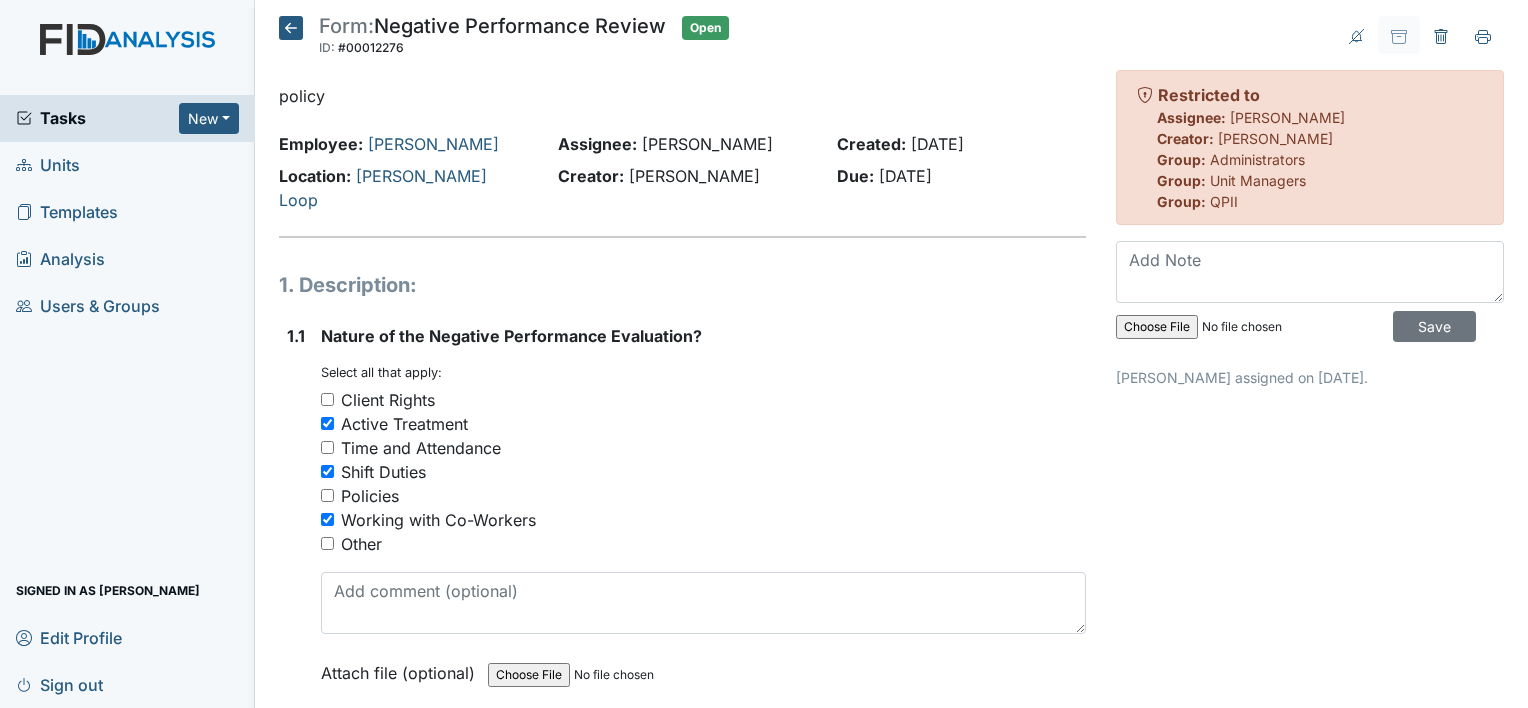 scroll, scrollTop: 0, scrollLeft: 0, axis: both 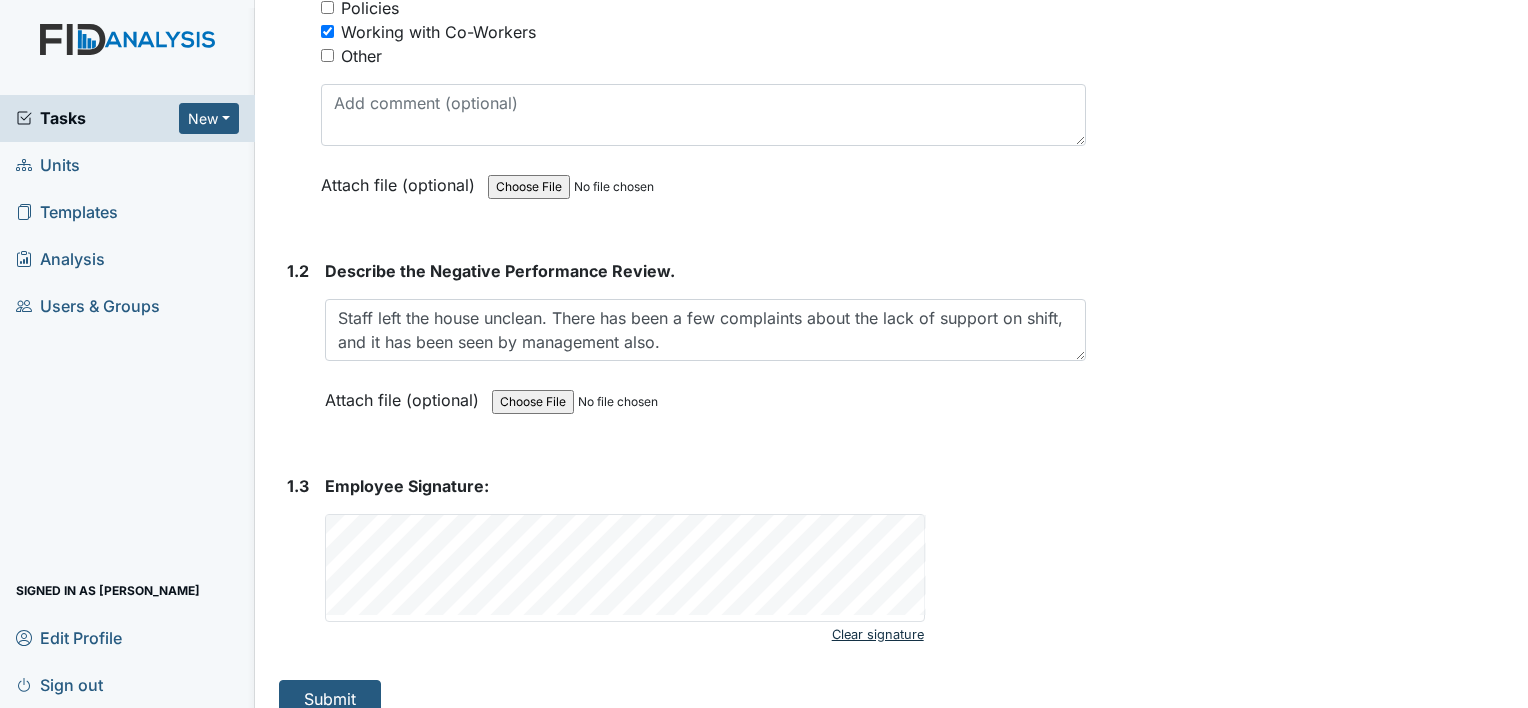 click on "Clear signature" at bounding box center (878, 634) 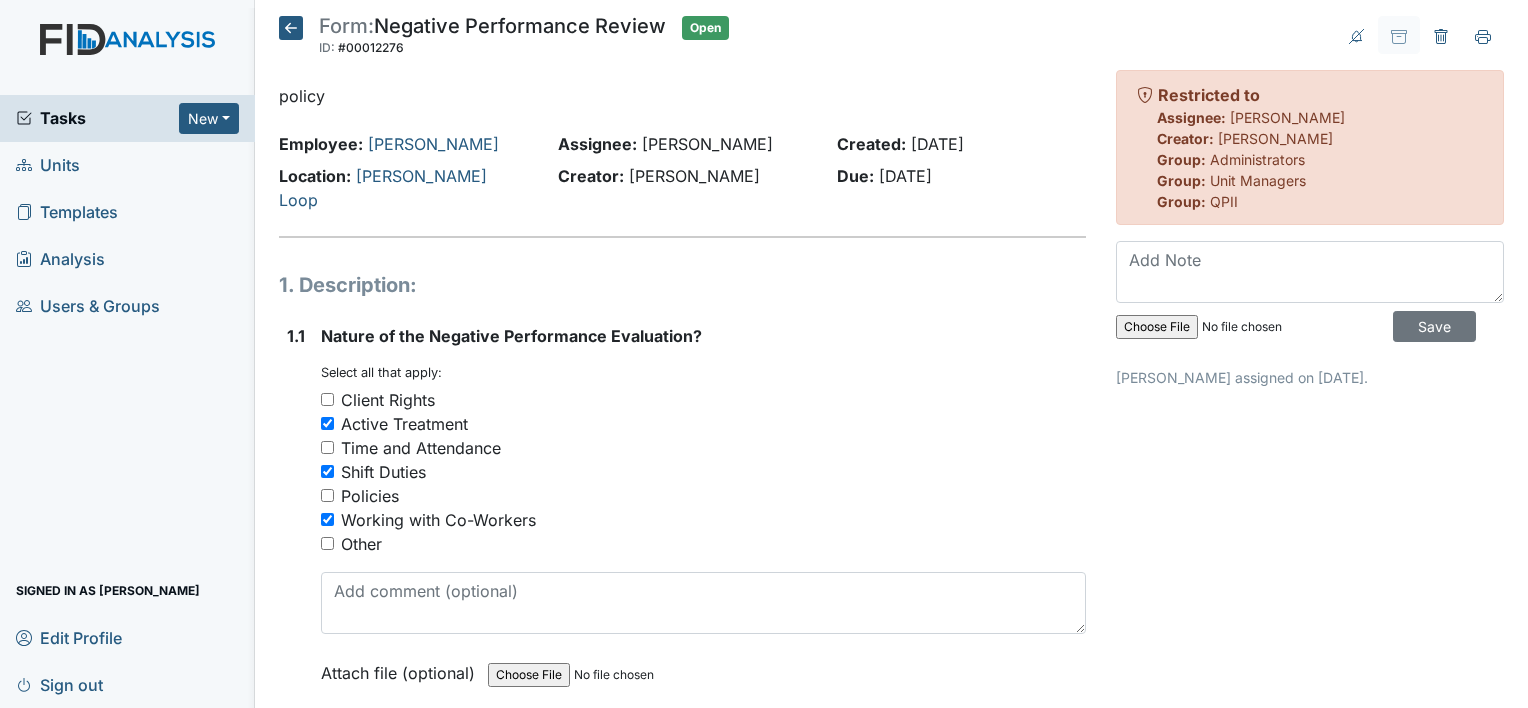 scroll, scrollTop: 0, scrollLeft: 0, axis: both 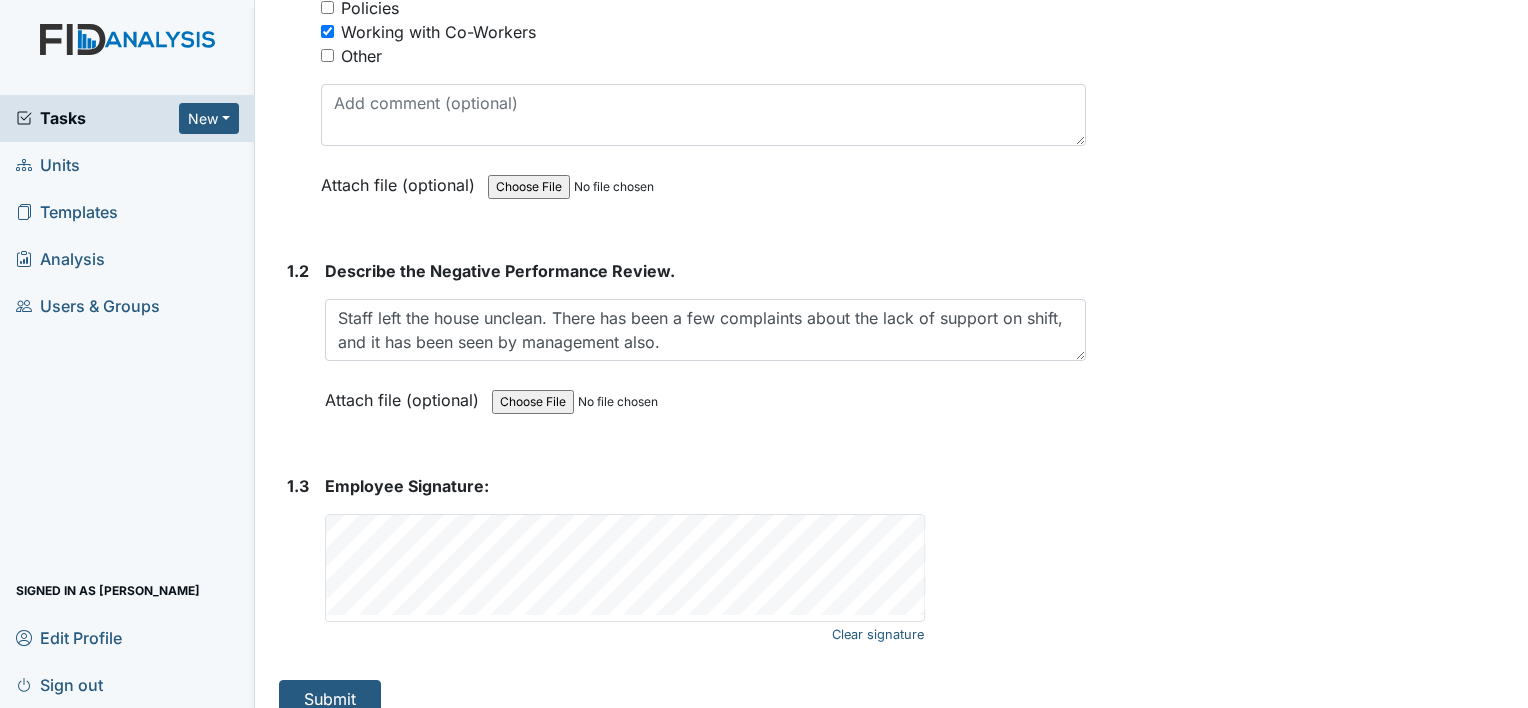 click on "Tasks
New
Form
Inspection
Document
Bundle
Units
Templates
Analysis
Users & Groups
Signed in as [PERSON_NAME]
Edit Profile
Sign out
Assign Form
Assign Inspection
Assign Document
Assign Bundle
Form:
Negative Performance Review
ID:
#00012276
Open
Autosaving...
policy
Employee:
[PERSON_NAME]
Location:
[PERSON_NAME][GEOGRAPHIC_DATA]
Assignee:
[PERSON_NAME]
Creator:
[PERSON_NAME]
Created:
[DATE]
Due:
[DATE]
1. Description:
1.1
Nature of the Negative Performance Evaluation?
You must select one or more of the below options.
Select all that apply:
Client Rights
Active Treatment
Time and Attendance
Shift Duties
Policies" at bounding box center [764, 354] 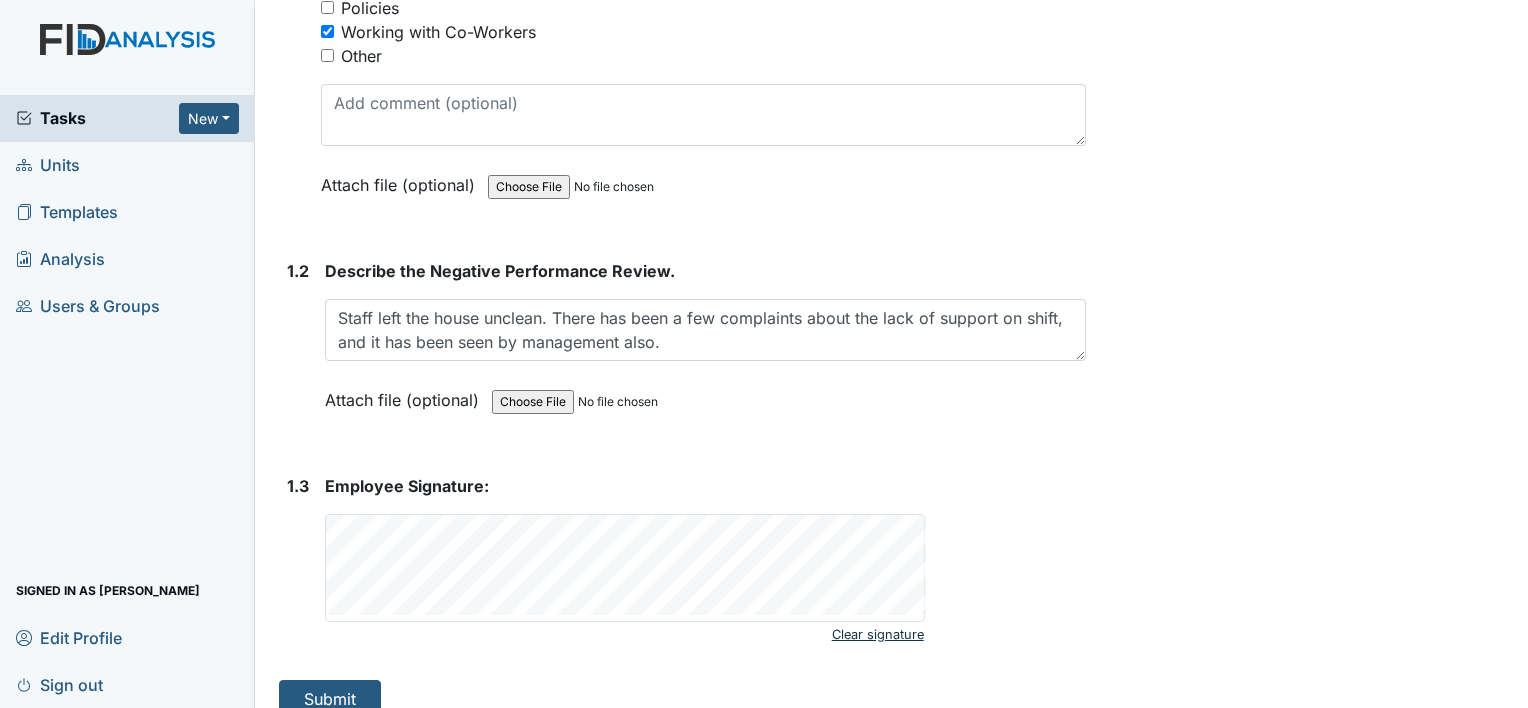 click on "Clear signature" at bounding box center (878, 634) 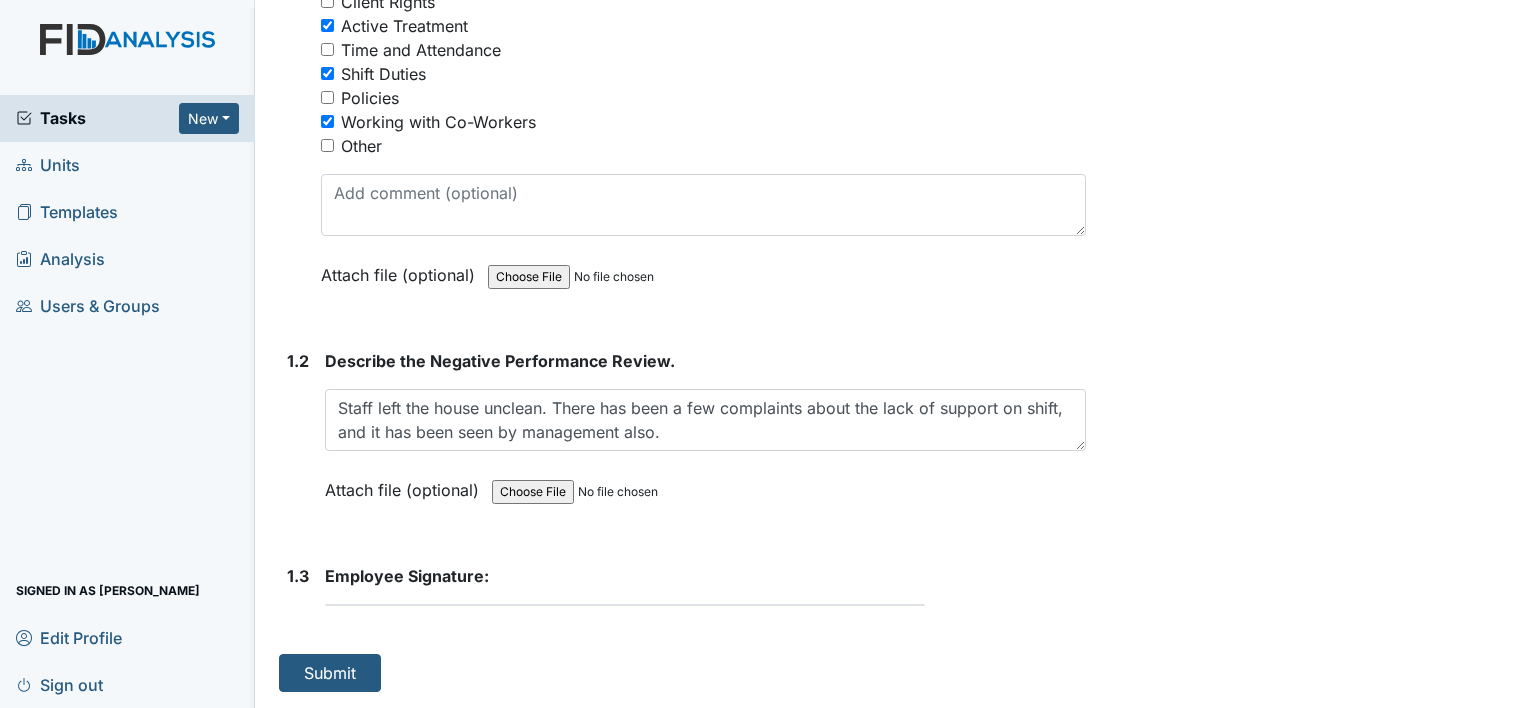 scroll, scrollTop: 371, scrollLeft: 0, axis: vertical 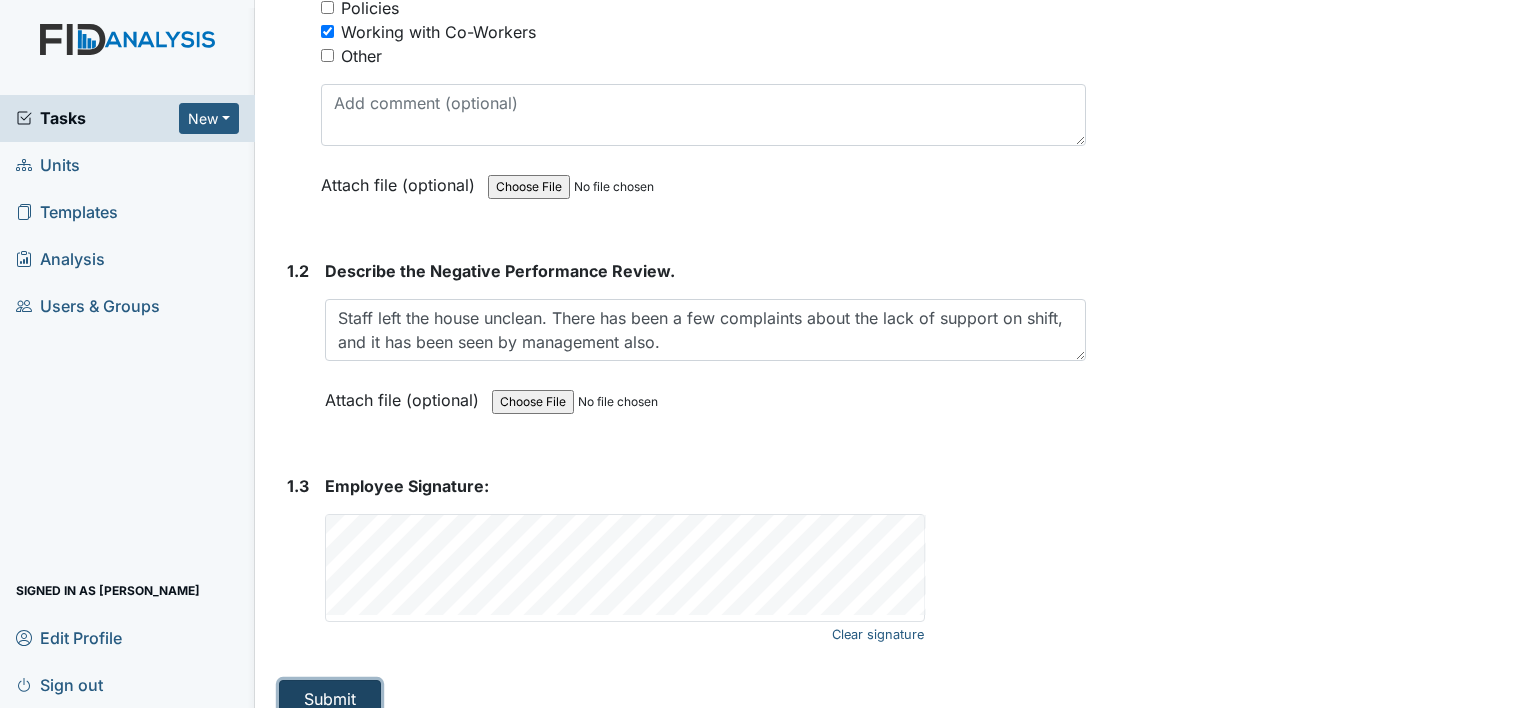 click on "Submit" at bounding box center [330, 699] 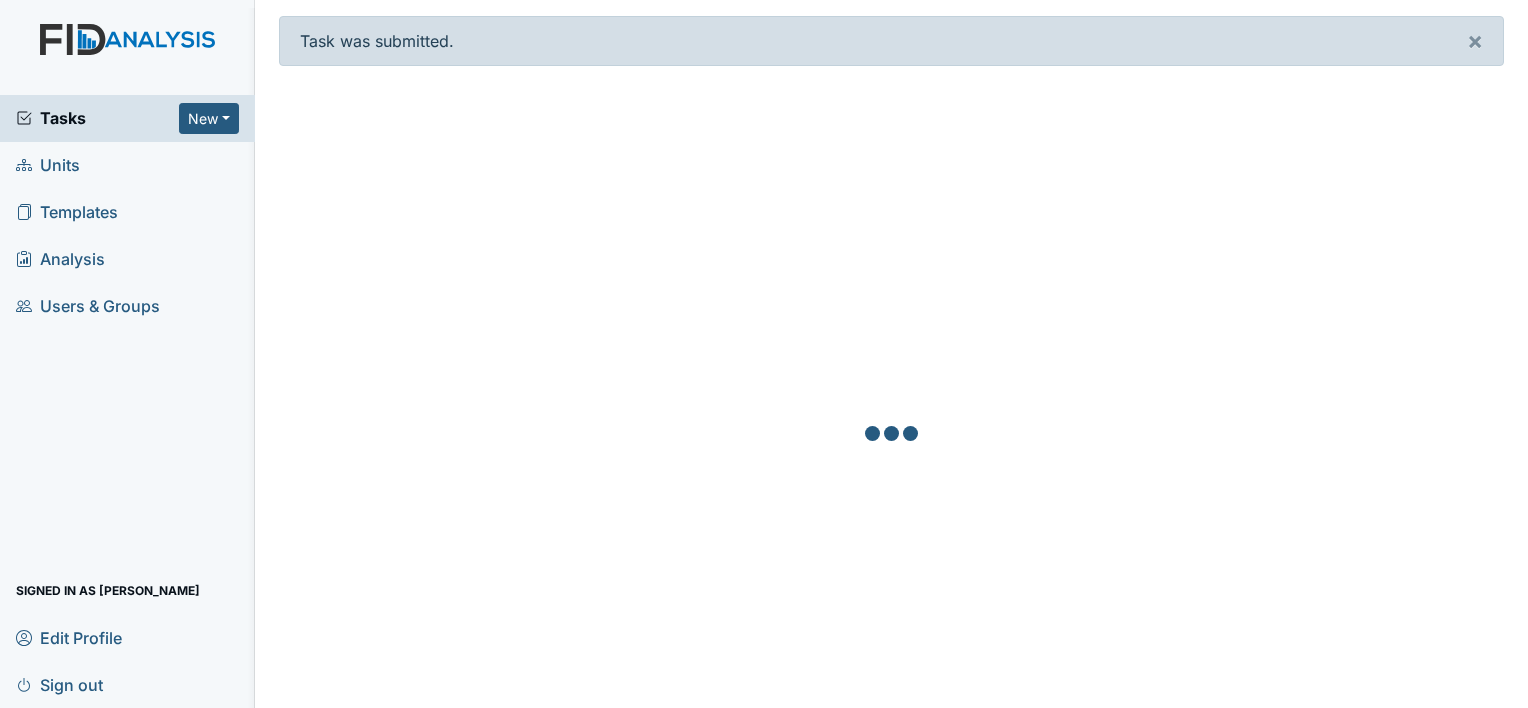 scroll, scrollTop: 0, scrollLeft: 0, axis: both 